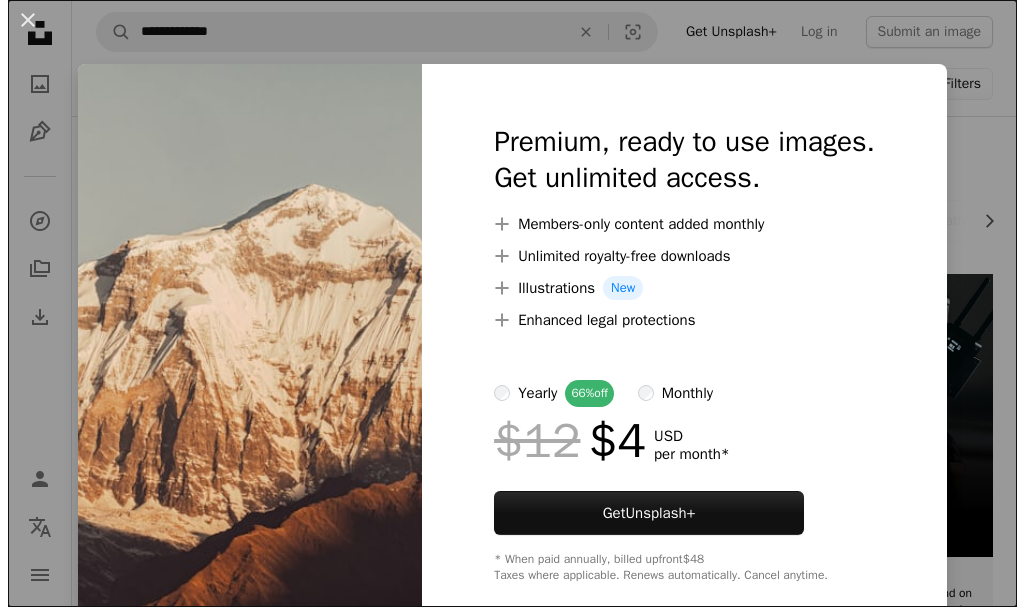 scroll, scrollTop: 200, scrollLeft: 0, axis: vertical 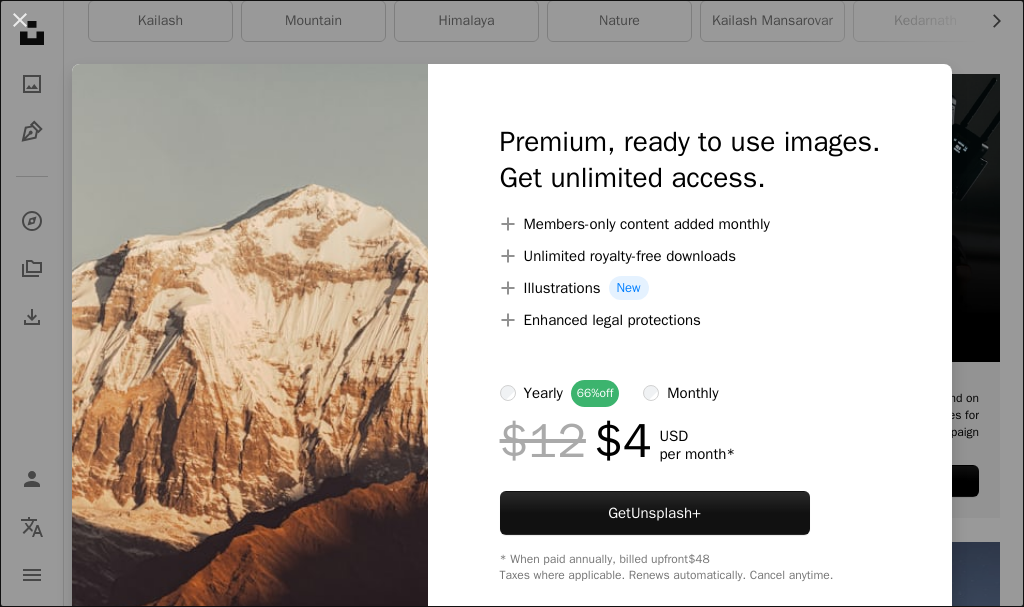 click on "An X shape Premium, ready to use images. Get unlimited access. A plus sign Members-only content added monthly A plus sign Unlimited royalty-free downloads A plus sign Illustrations  New A plus sign Enhanced legal protections yearly 66%  off monthly $12   $4 USD per month * Get  Unsplash+ * When paid annually, billed upfront  $48 Taxes where applicable. Renews automatically. Cancel anytime." at bounding box center (512, 303) 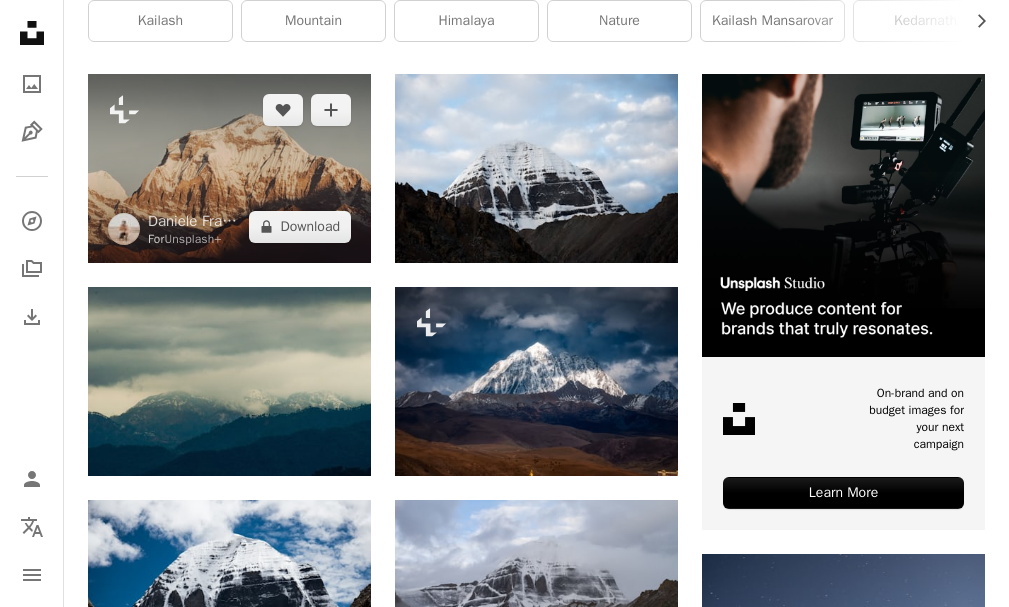 click at bounding box center [229, 168] 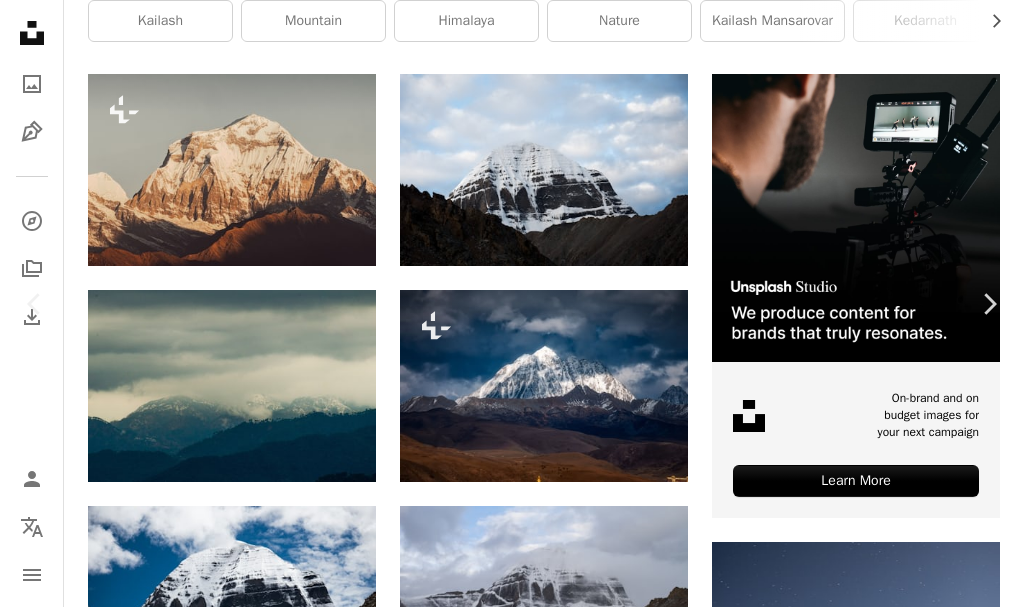 click on "A lock   Download" at bounding box center (863, 2961) 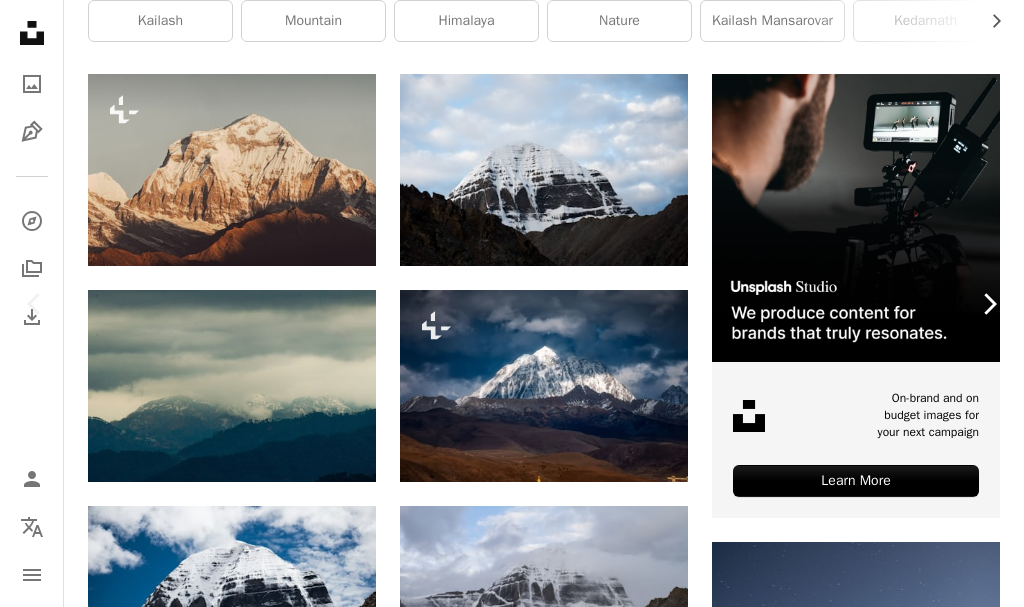 drag, startPoint x: 952, startPoint y: 77, endPoint x: 948, endPoint y: 226, distance: 149.05368 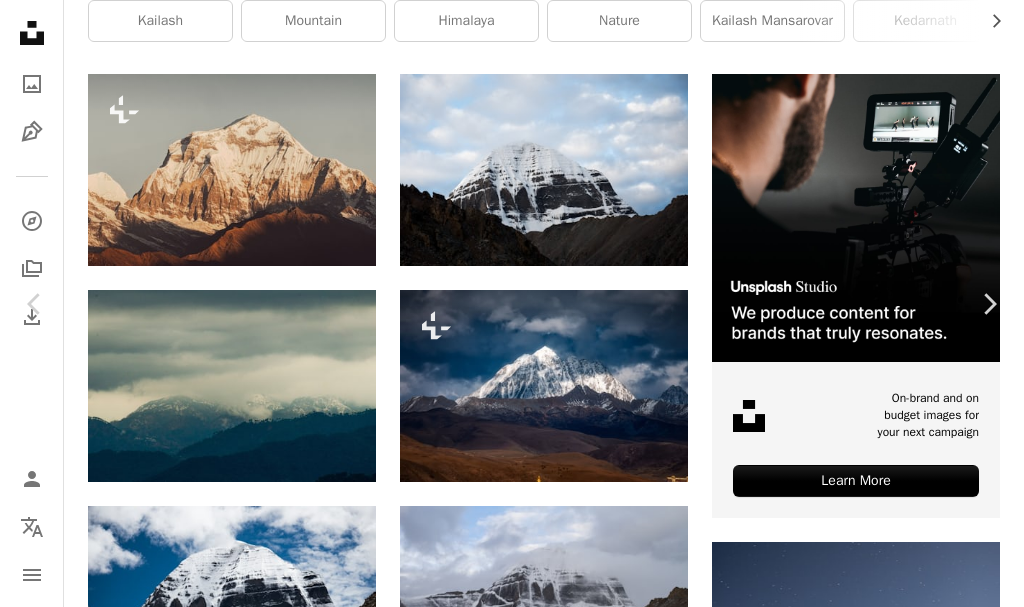 scroll, scrollTop: 0, scrollLeft: 0, axis: both 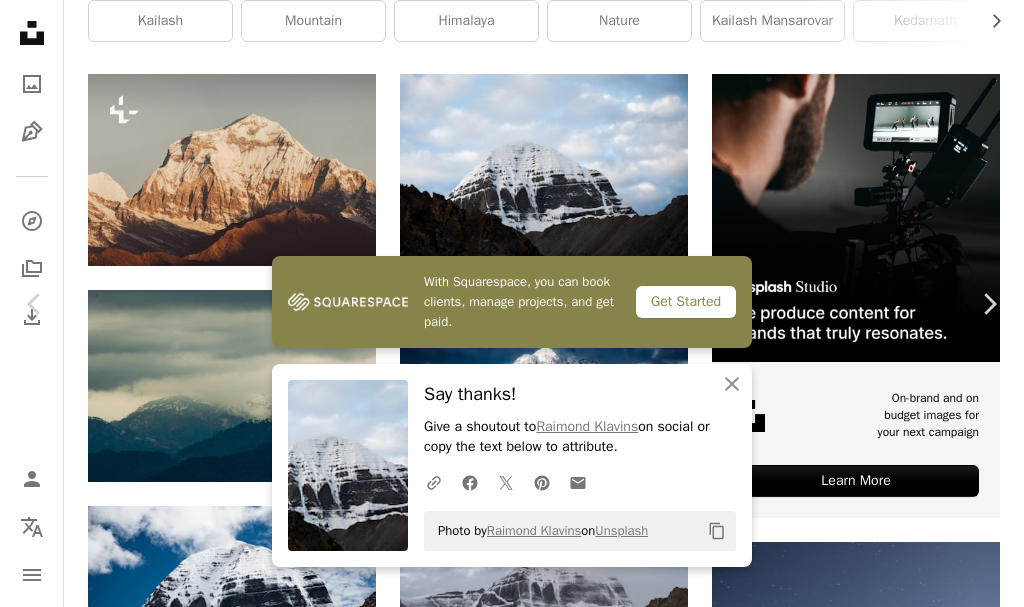 click at bounding box center [504, 3275] 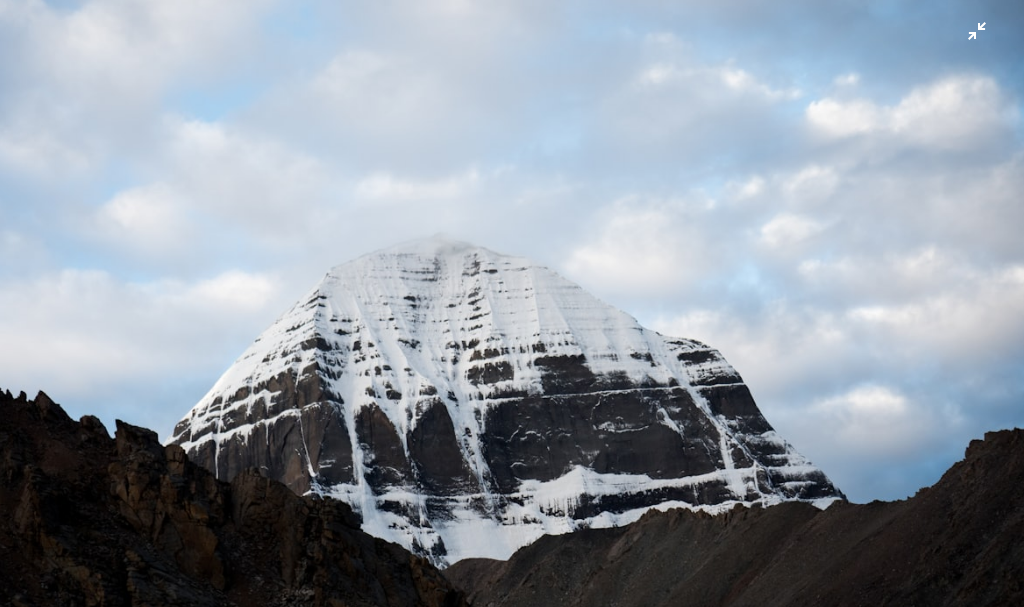 scroll, scrollTop: 29, scrollLeft: 0, axis: vertical 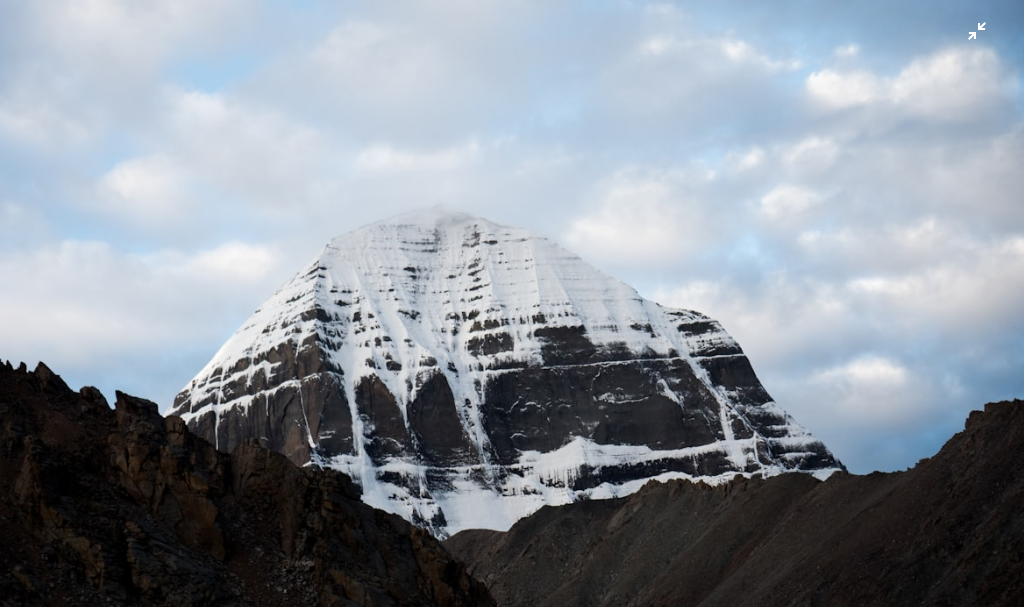 click at bounding box center (512, 312) 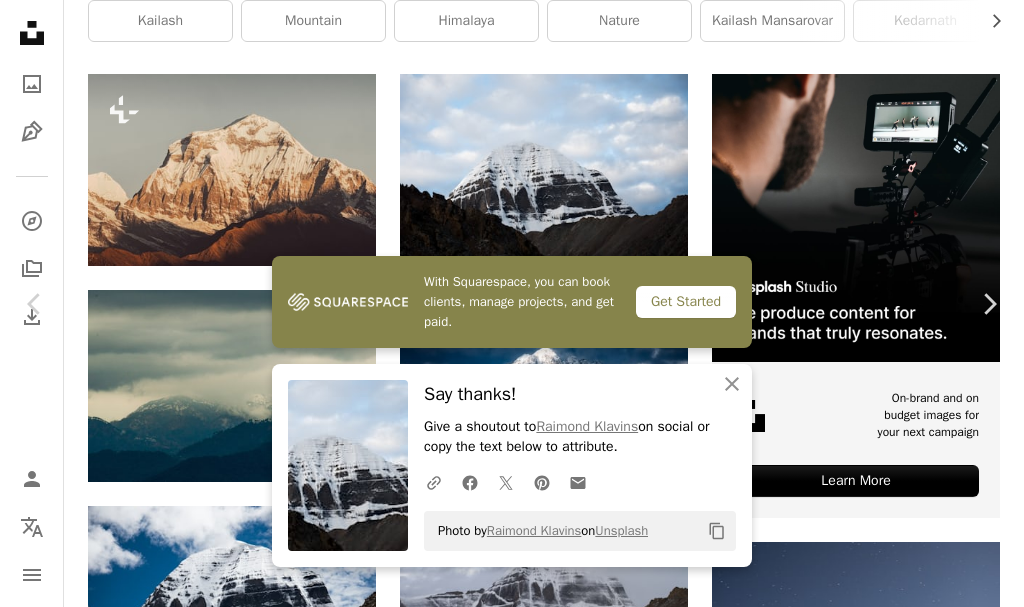 scroll, scrollTop: 18, scrollLeft: 0, axis: vertical 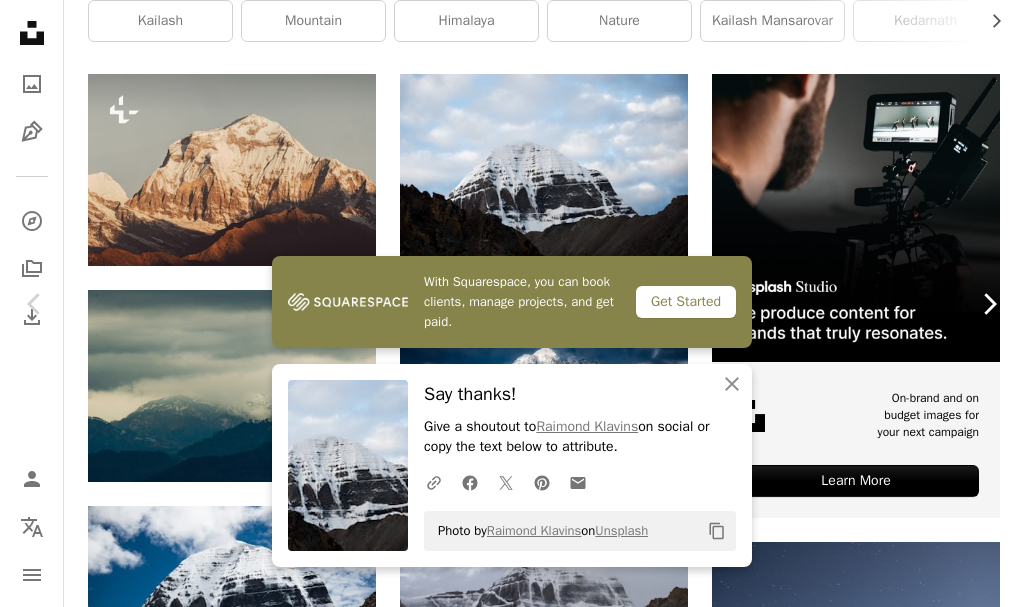 click on "Chevron right" 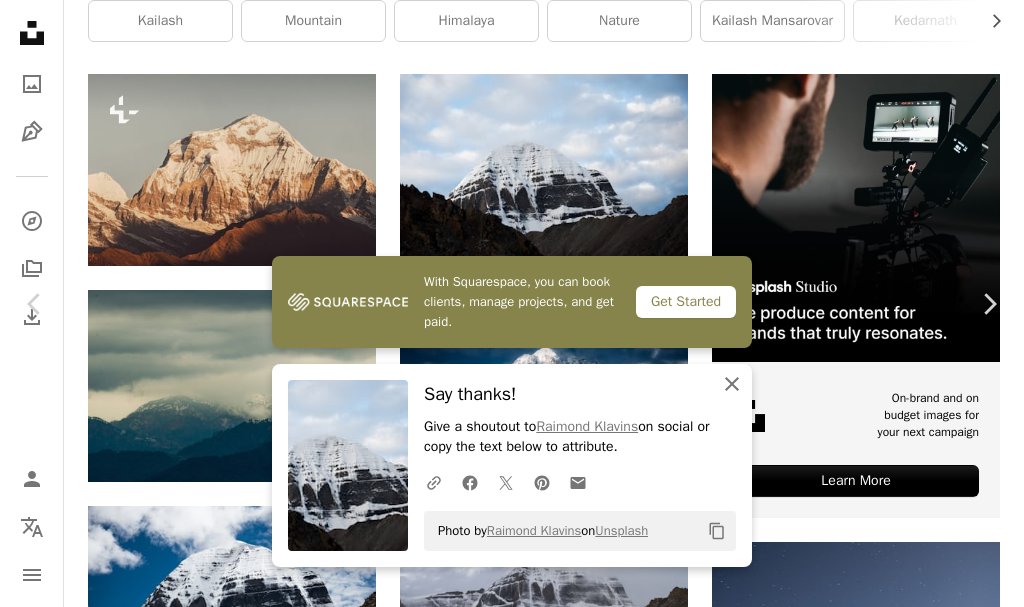 click on "An X shape" 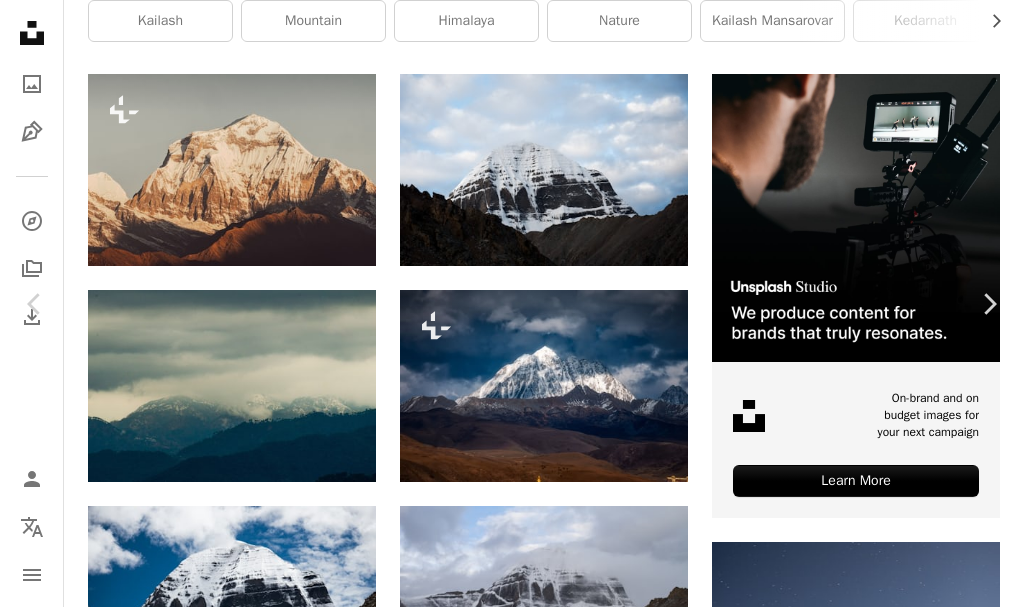scroll, scrollTop: 100, scrollLeft: 0, axis: vertical 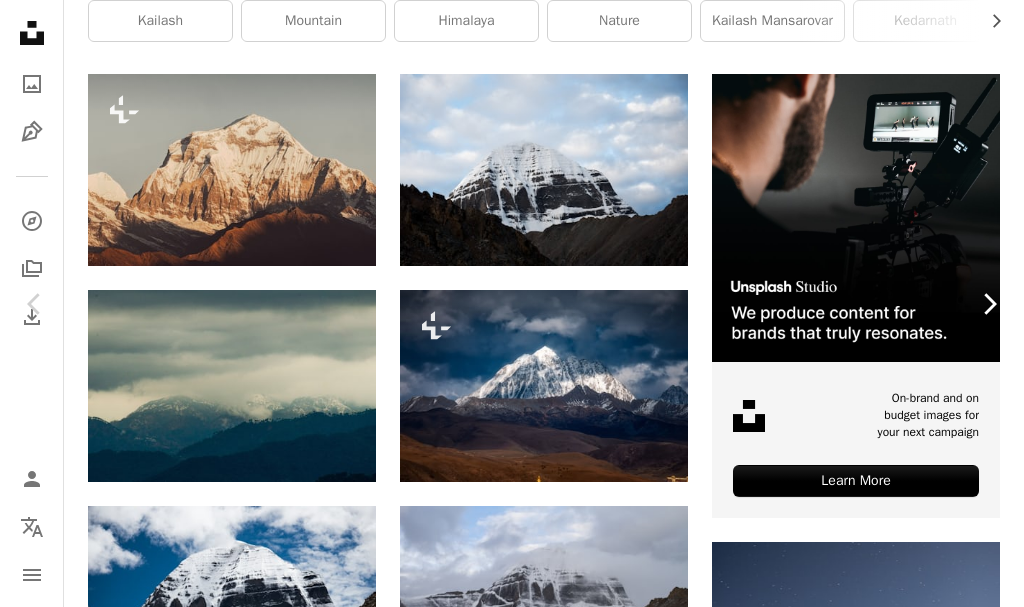 click 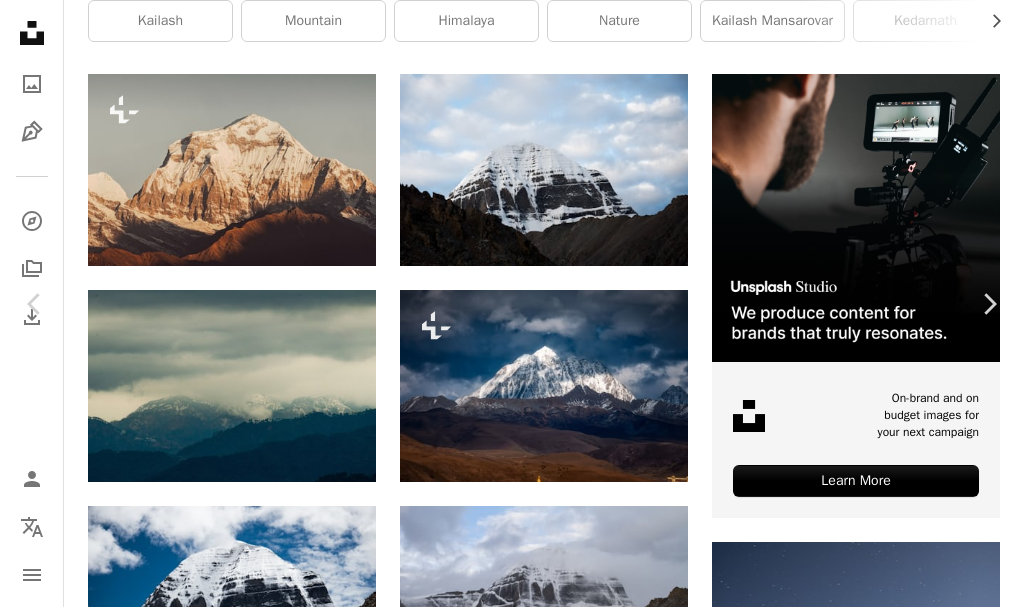 scroll, scrollTop: 0, scrollLeft: 0, axis: both 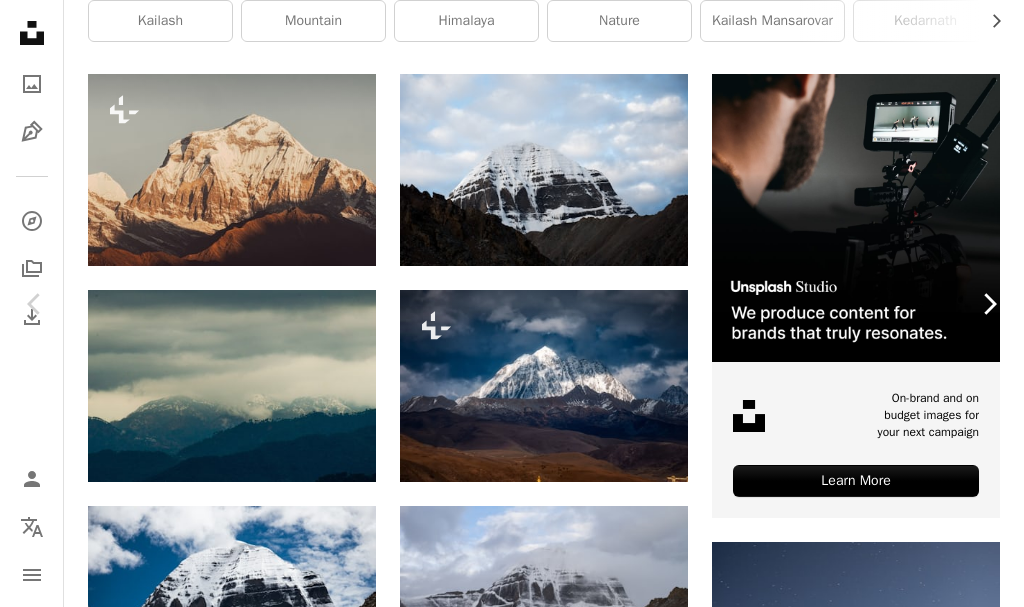 click on "Chevron right" 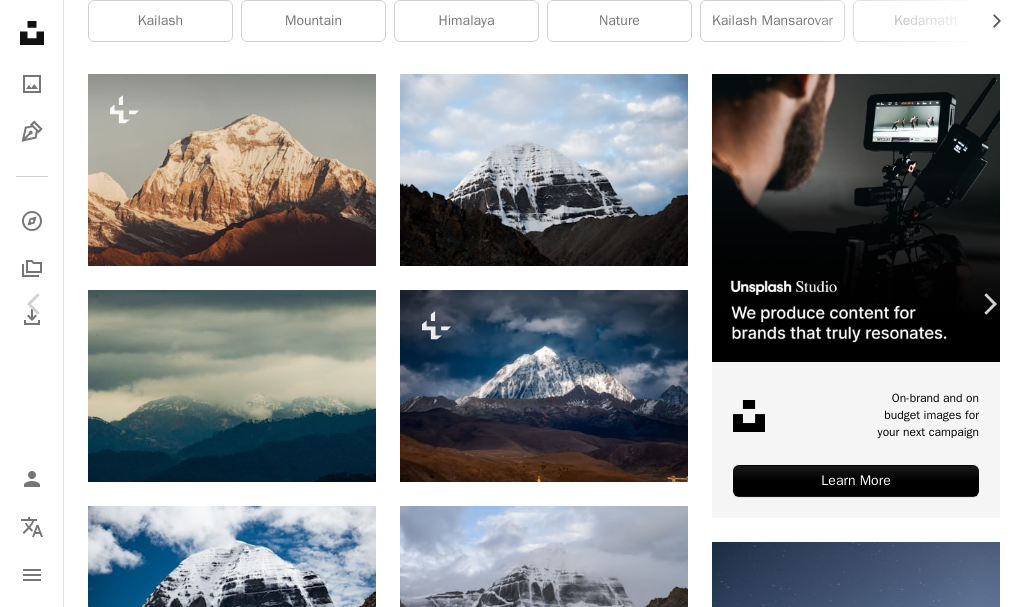 scroll, scrollTop: 100, scrollLeft: 0, axis: vertical 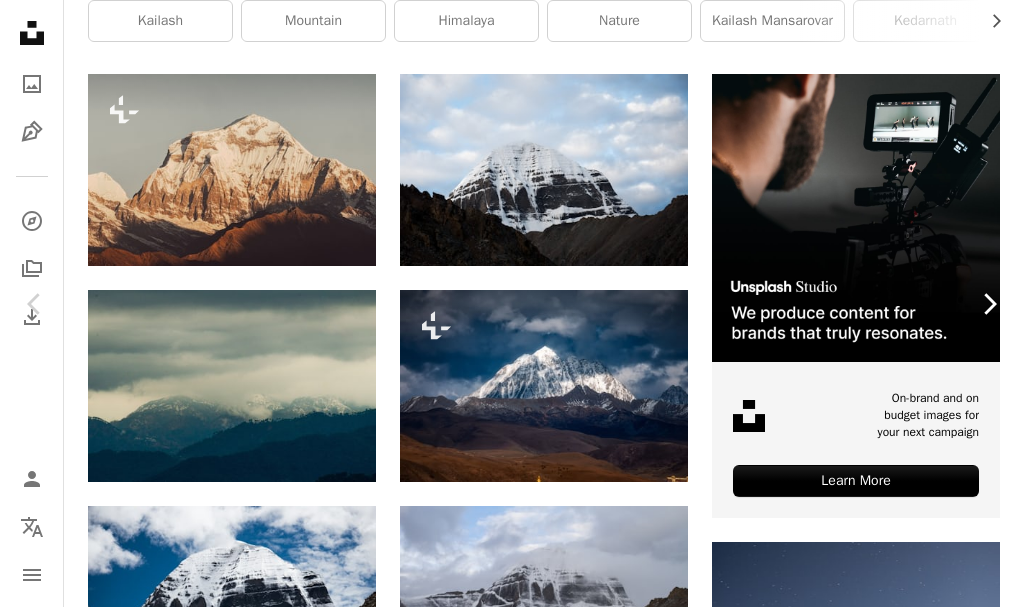 click on "Chevron right" 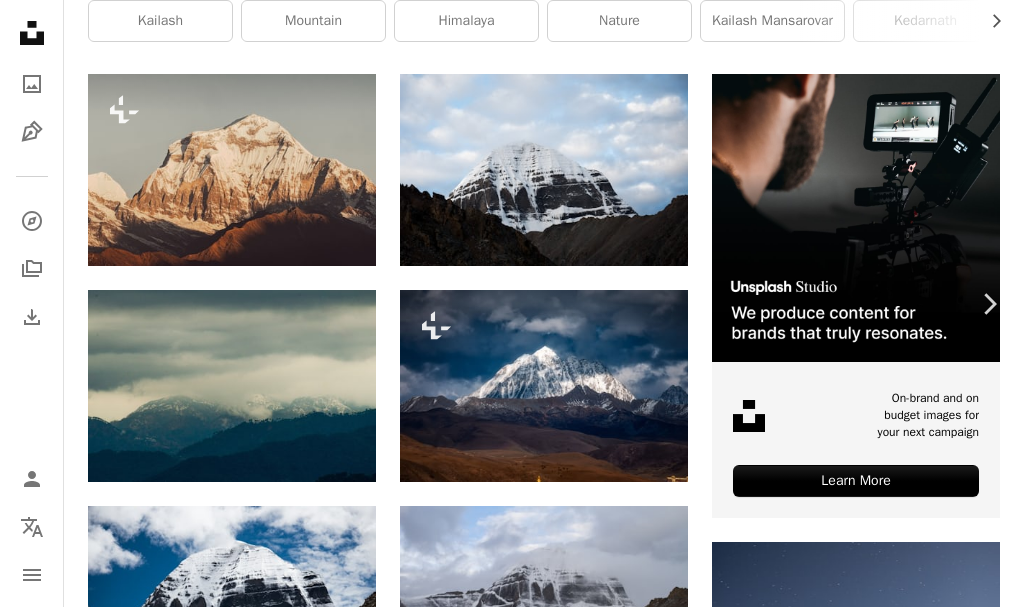 click on "Chevron left" 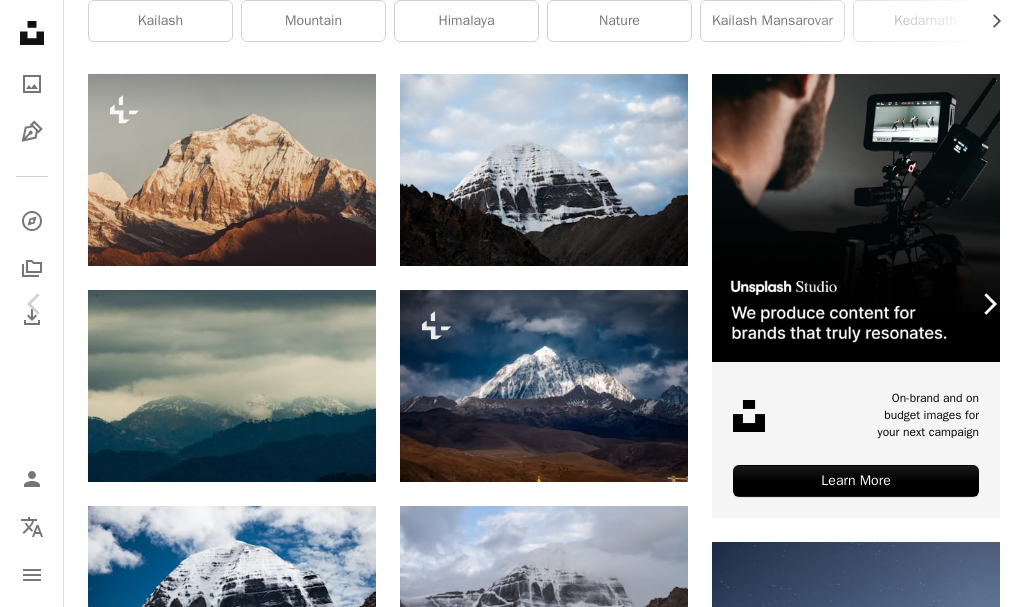 click on "Chevron right" 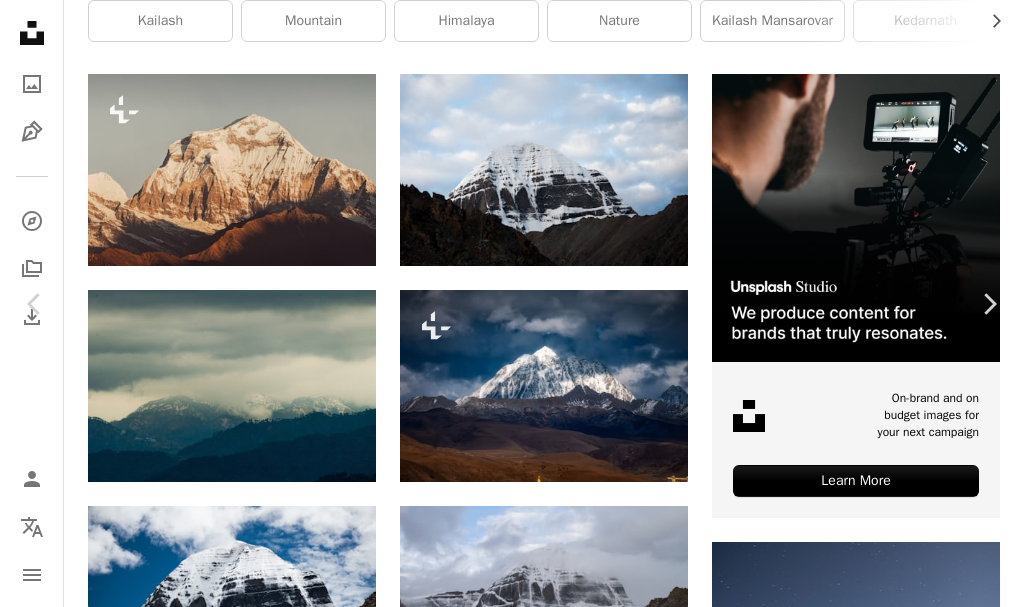 scroll, scrollTop: 100, scrollLeft: 0, axis: vertical 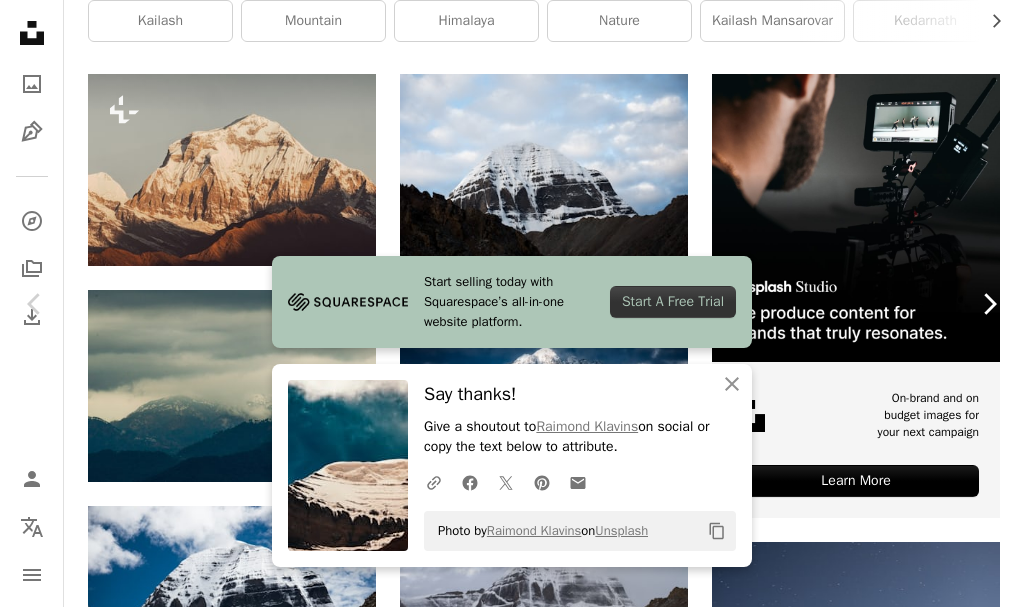 click on "Chevron right" 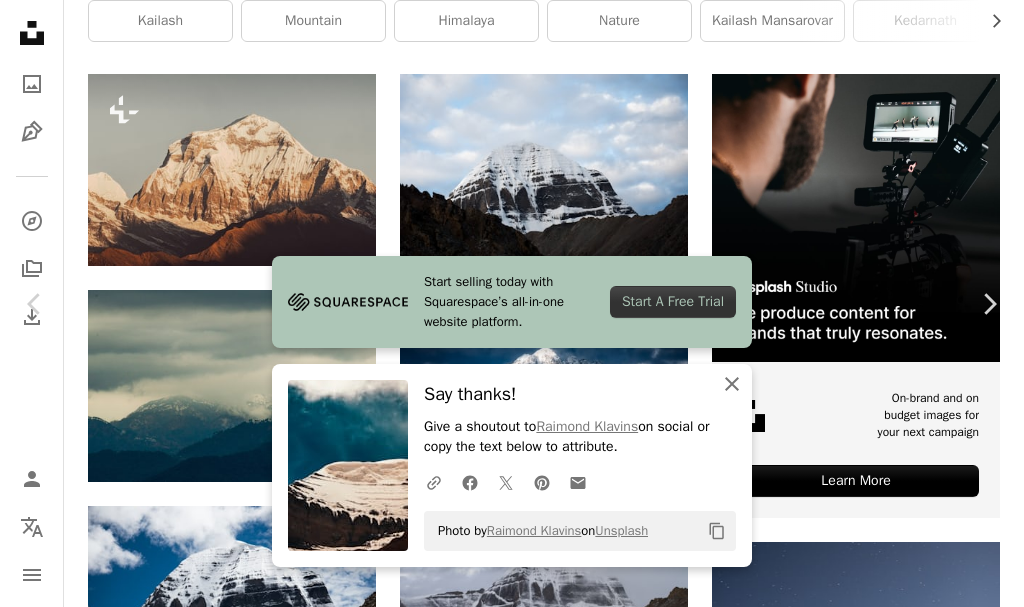 click on "An X shape" 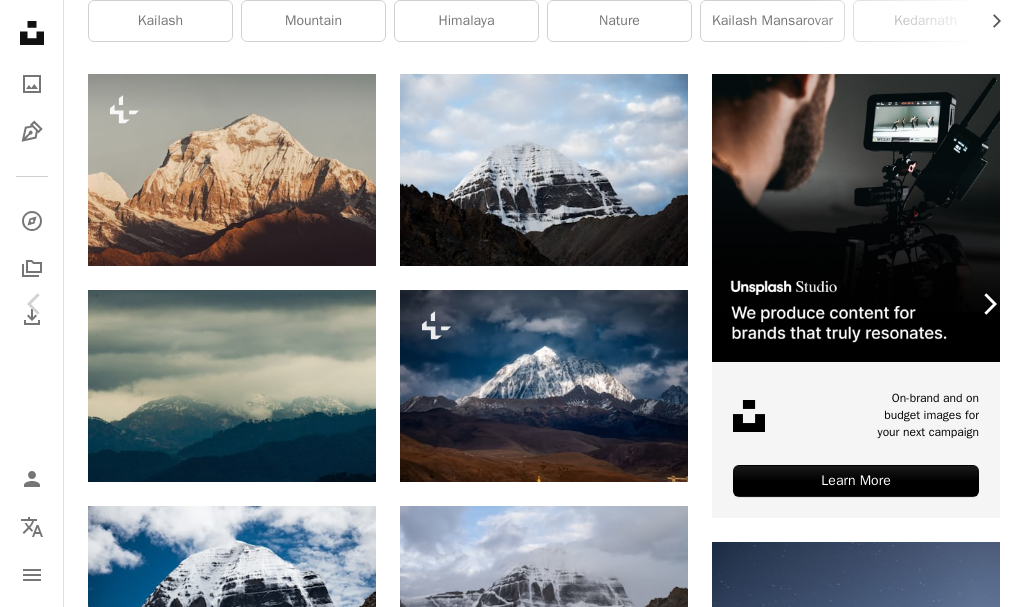click on "Chevron right" 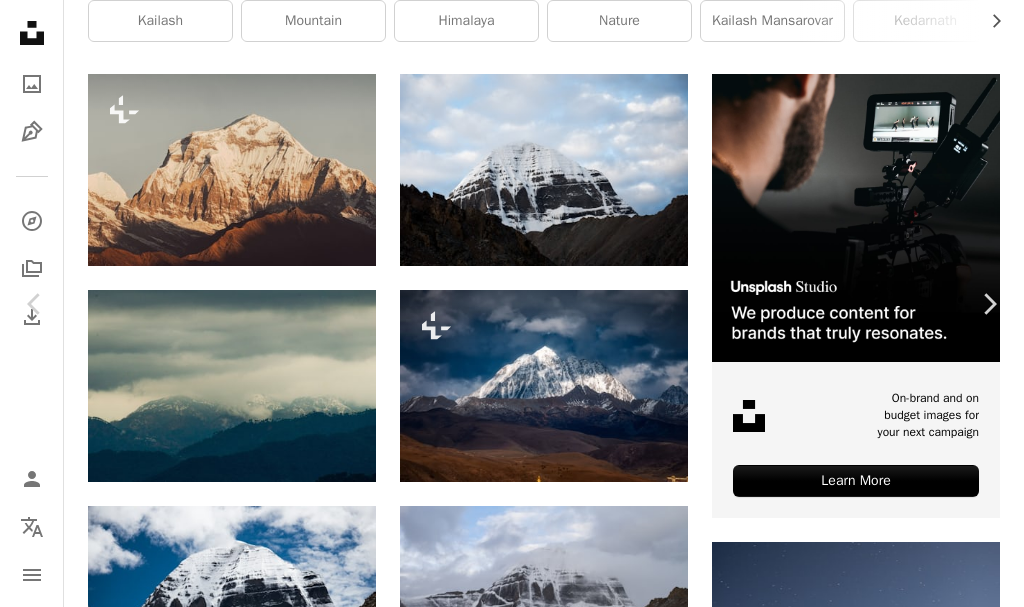 scroll, scrollTop: 100, scrollLeft: 0, axis: vertical 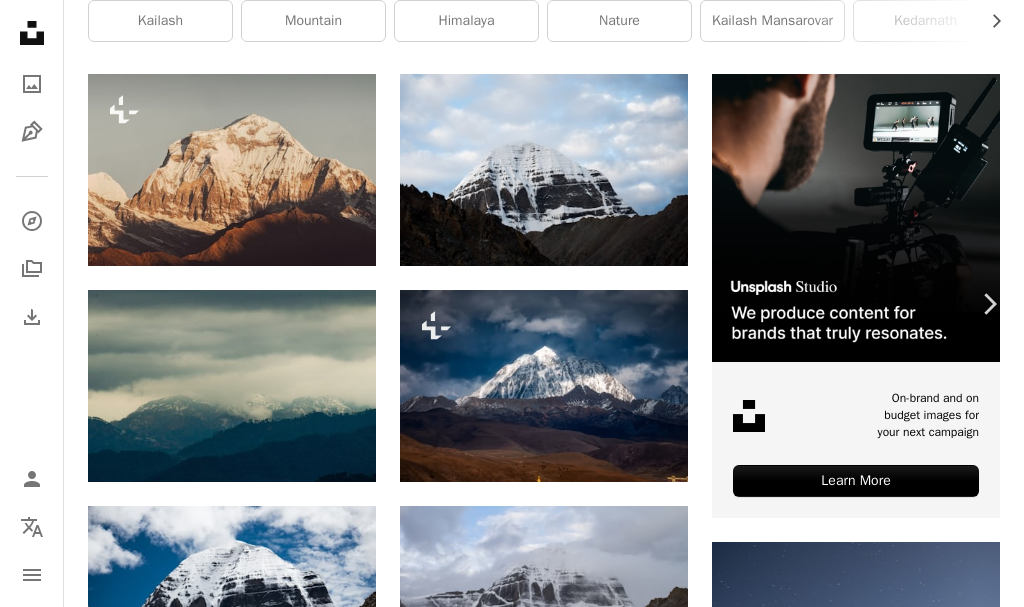 click on "Chevron left" 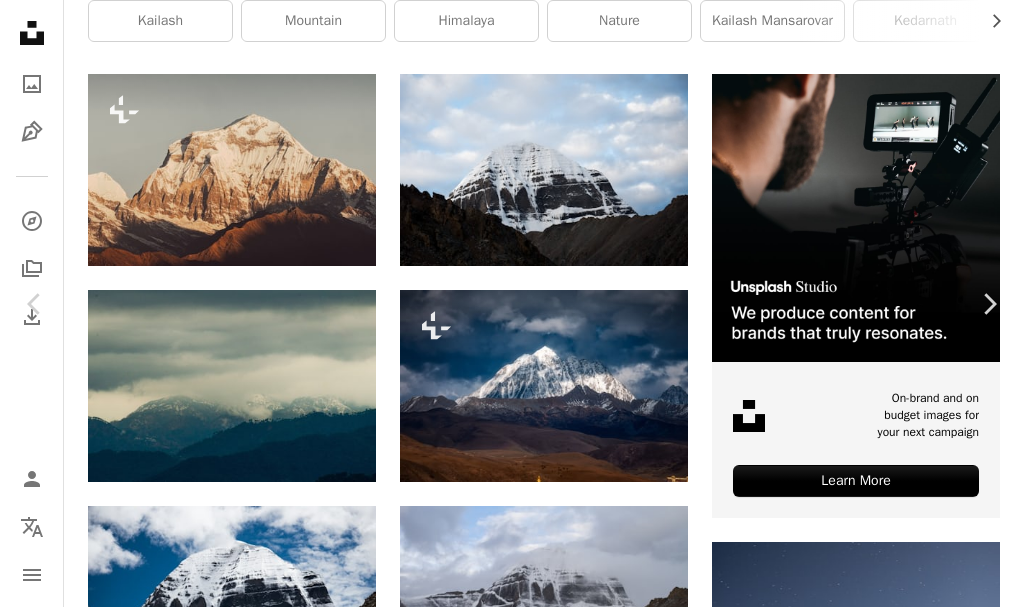 scroll, scrollTop: 100, scrollLeft: 0, axis: vertical 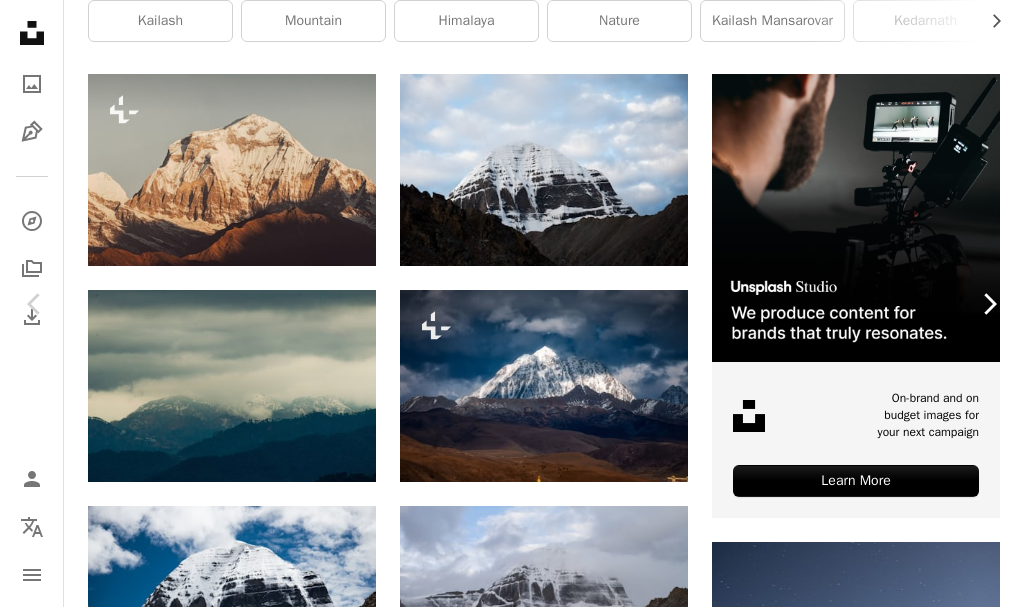 click on "Chevron right" 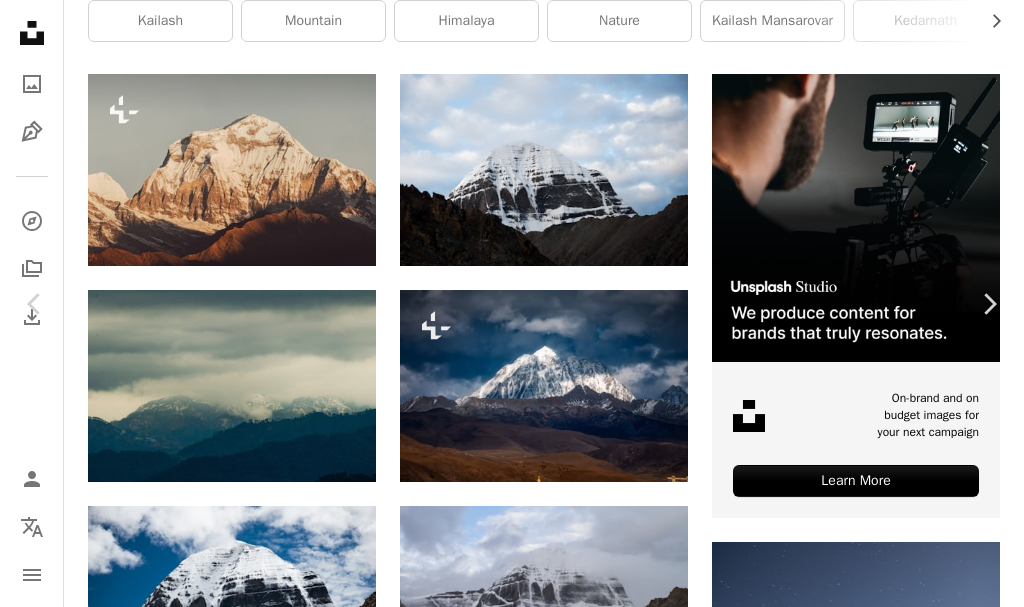 click on "A plus sign" 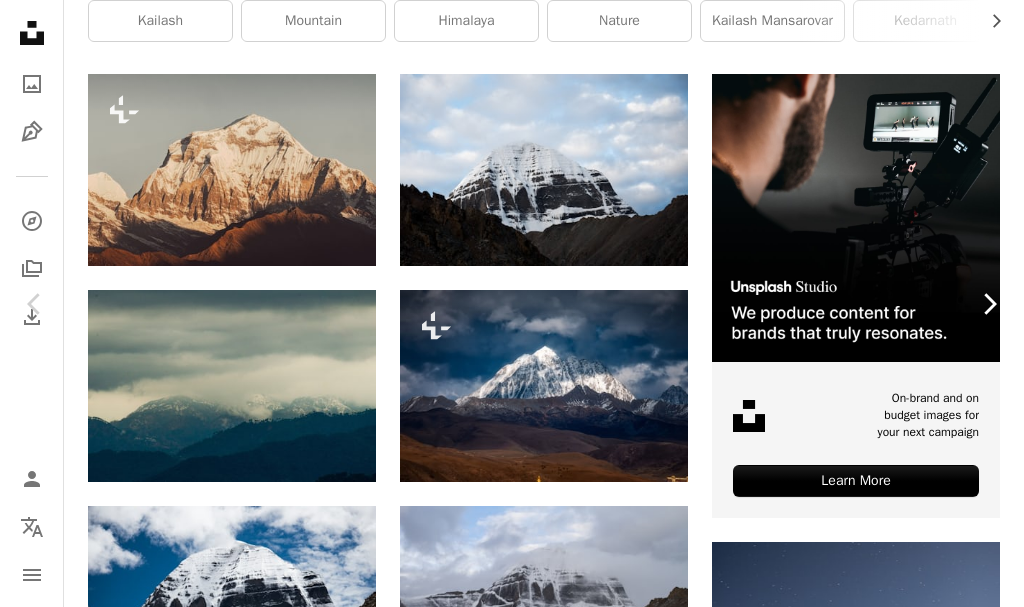 click on "Chevron right" 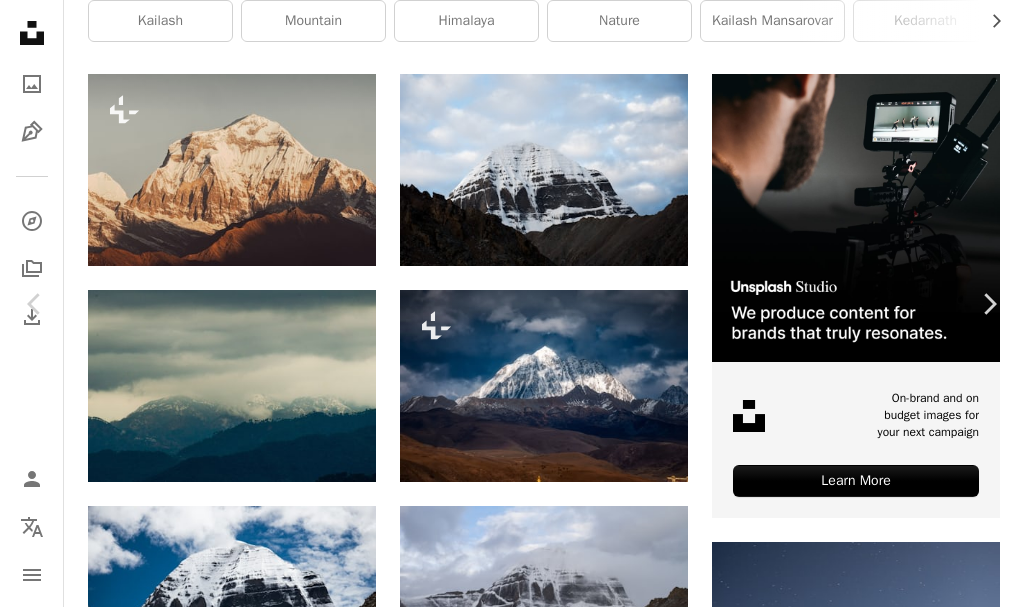 scroll, scrollTop: 100, scrollLeft: 0, axis: vertical 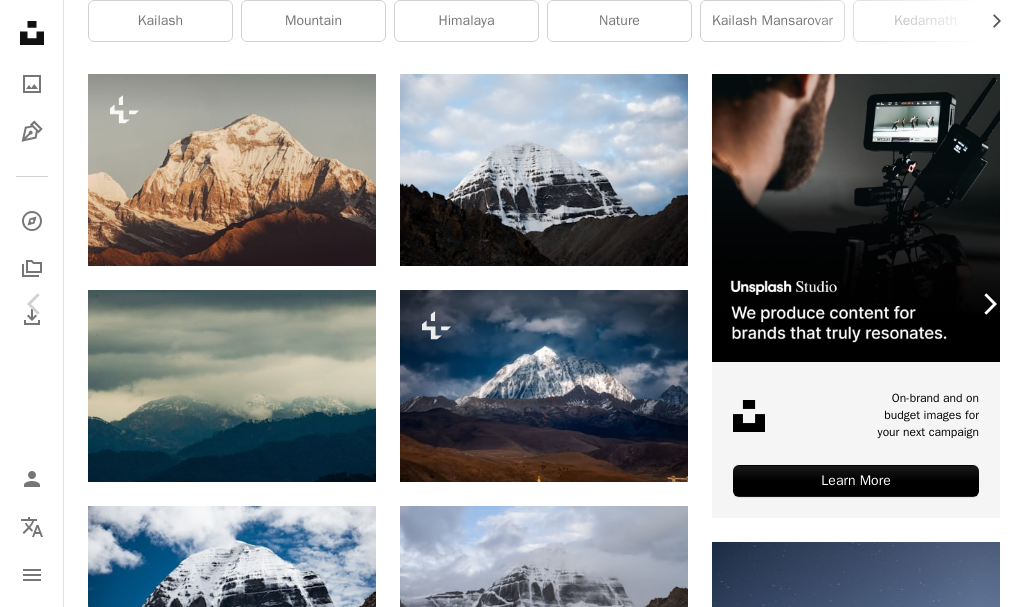click on "Chevron right" 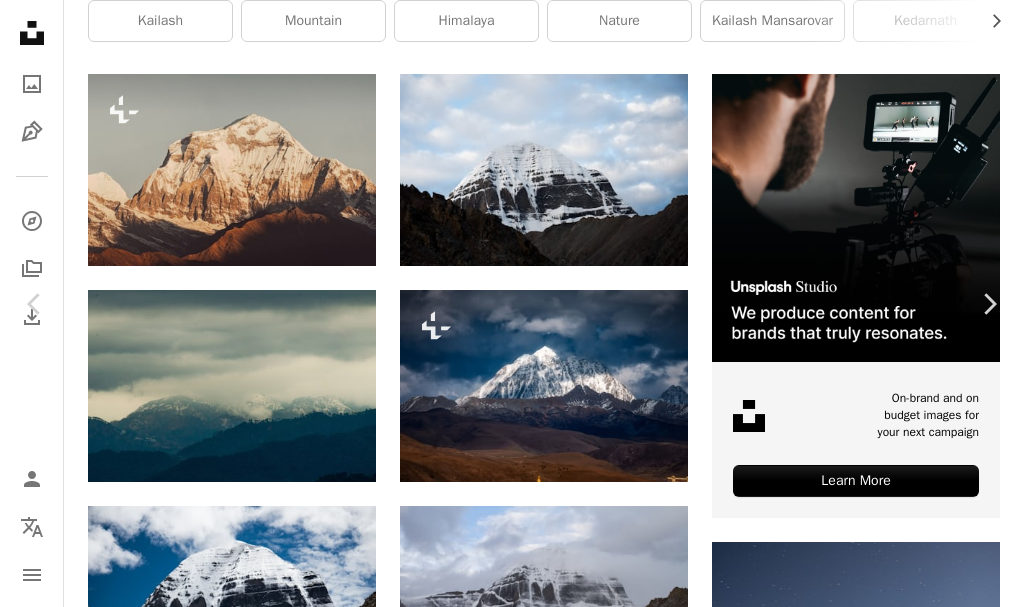 scroll, scrollTop: 100, scrollLeft: 0, axis: vertical 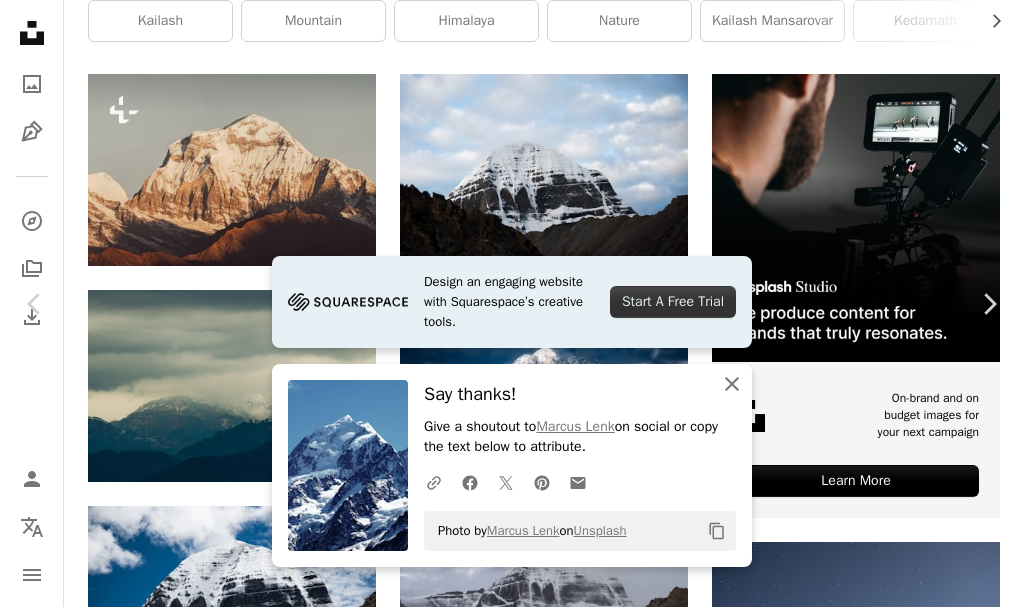 drag, startPoint x: 720, startPoint y: 379, endPoint x: 730, endPoint y: 355, distance: 26 